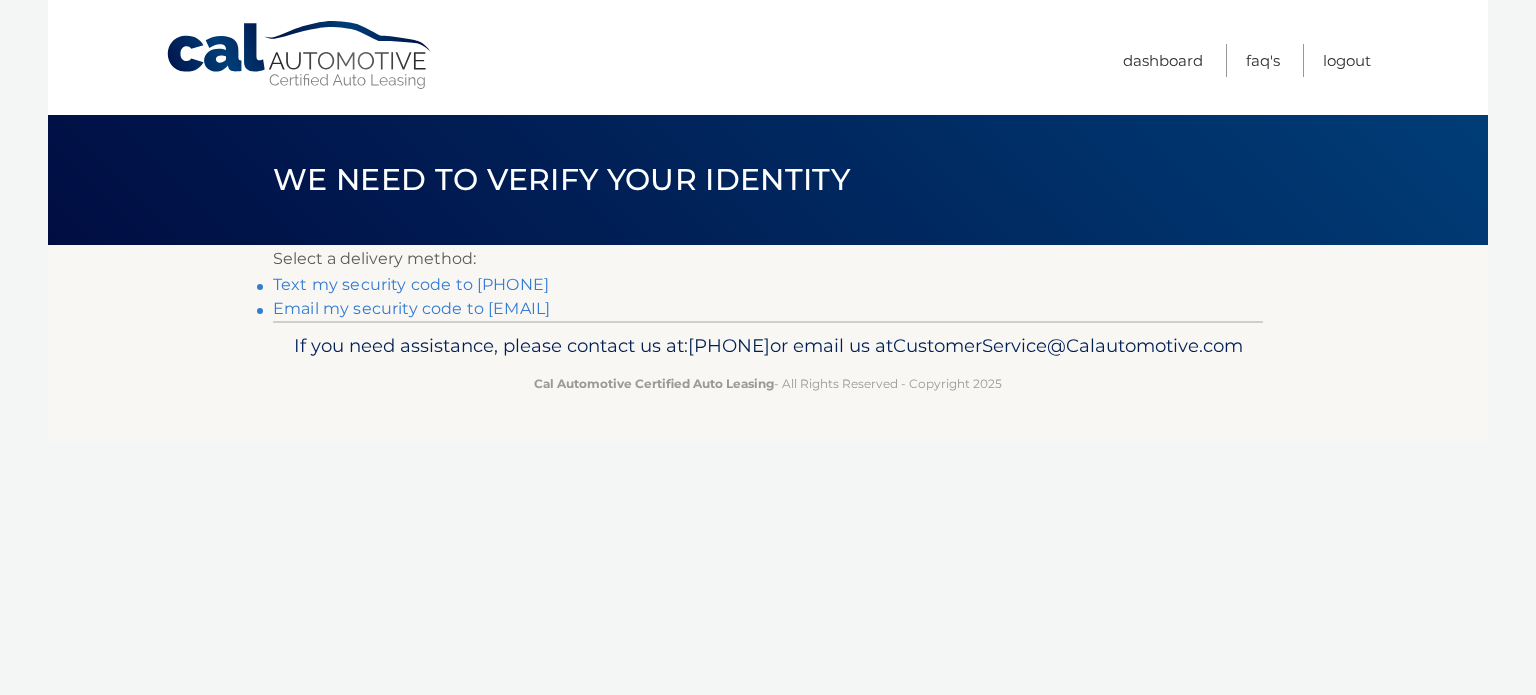 scroll, scrollTop: 0, scrollLeft: 0, axis: both 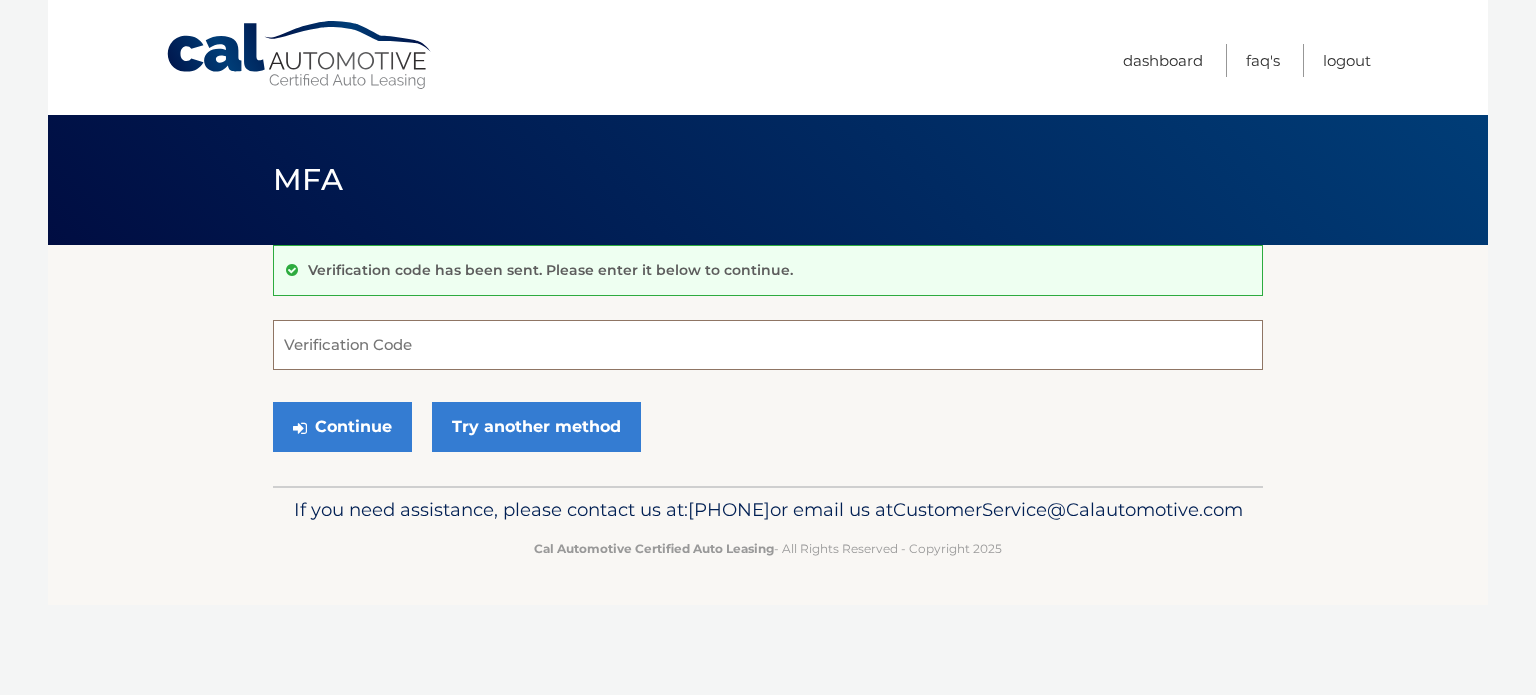 click on "Verification Code" at bounding box center [768, 345] 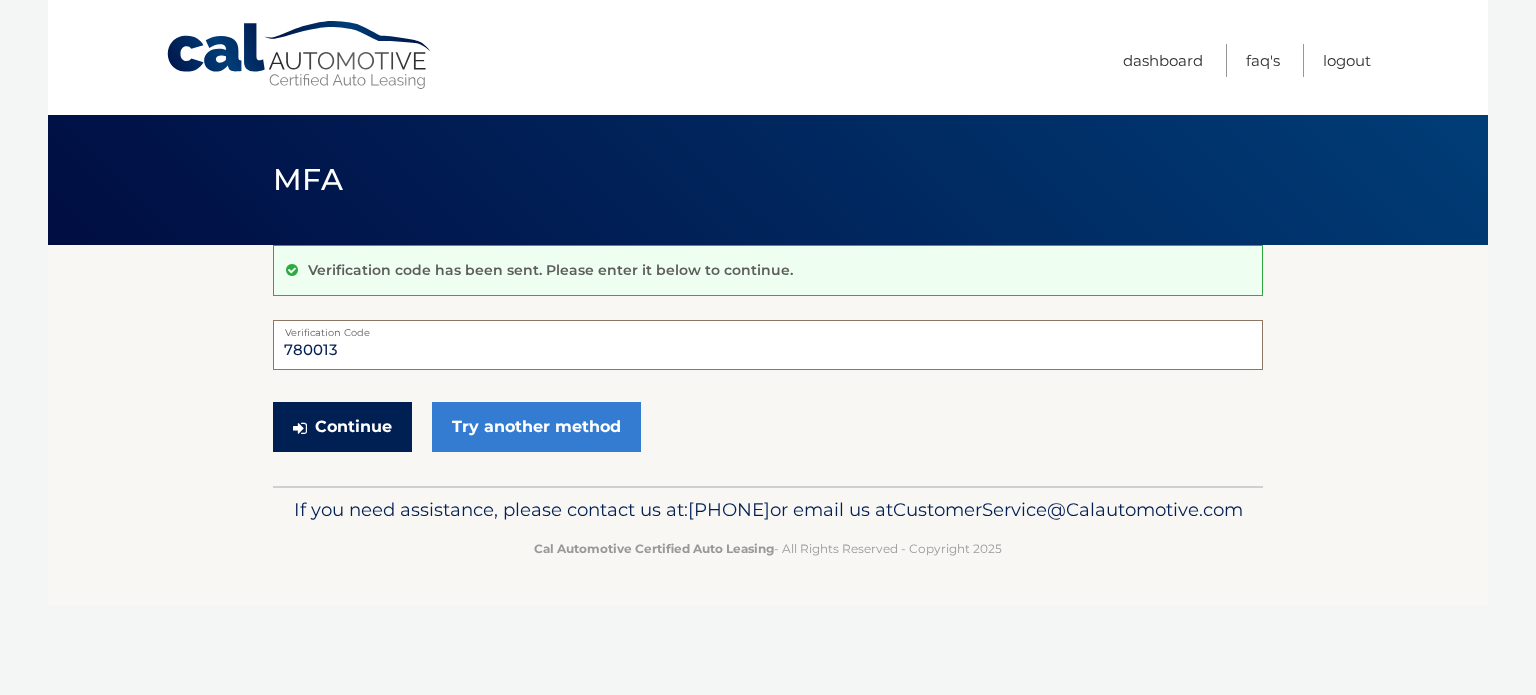 type on "780013" 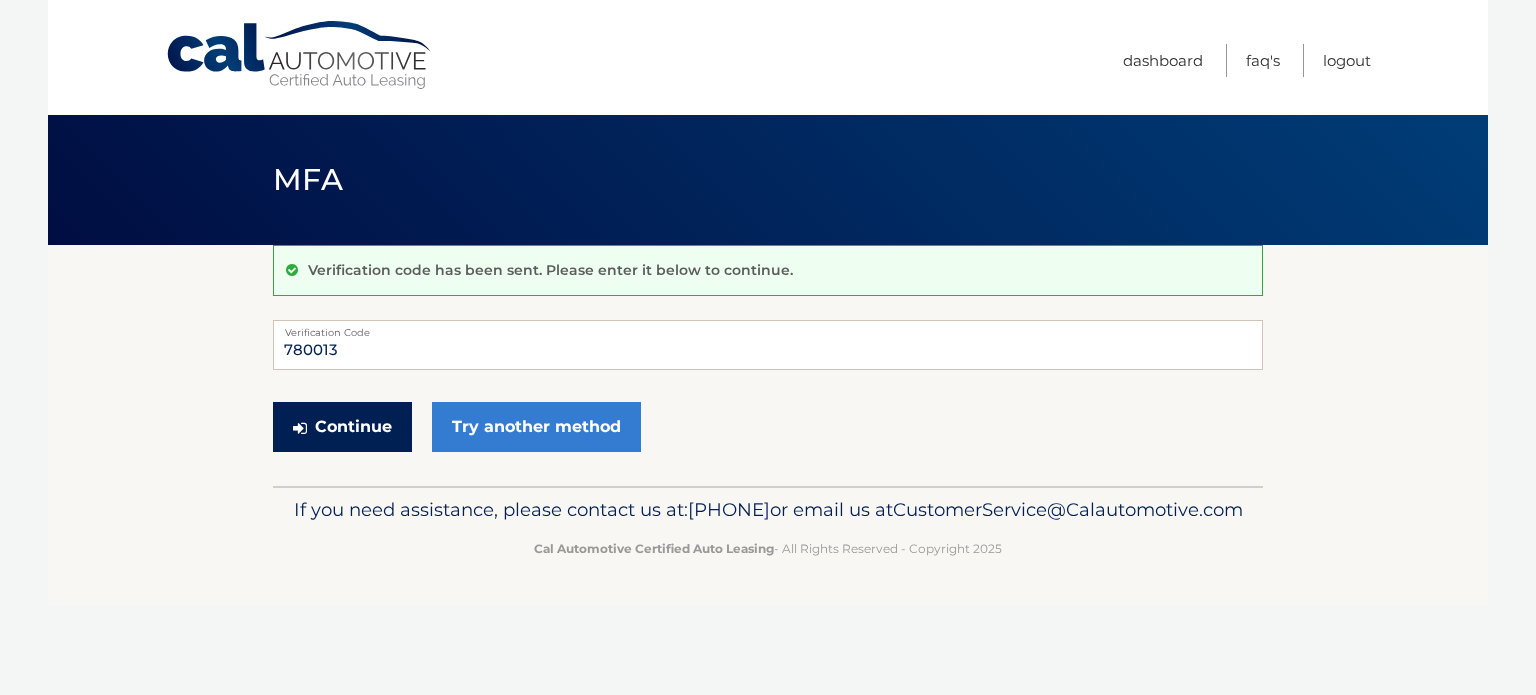 click on "Continue" at bounding box center [342, 427] 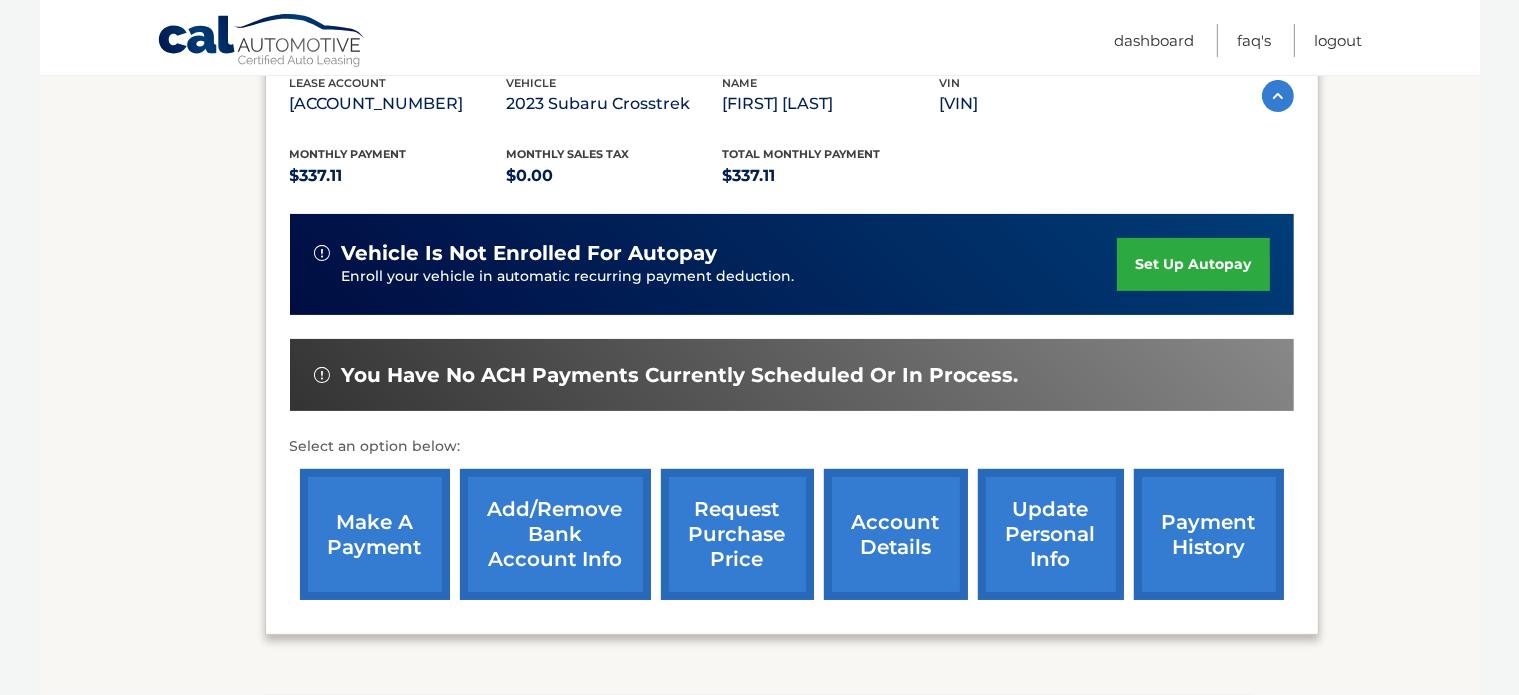 scroll, scrollTop: 400, scrollLeft: 0, axis: vertical 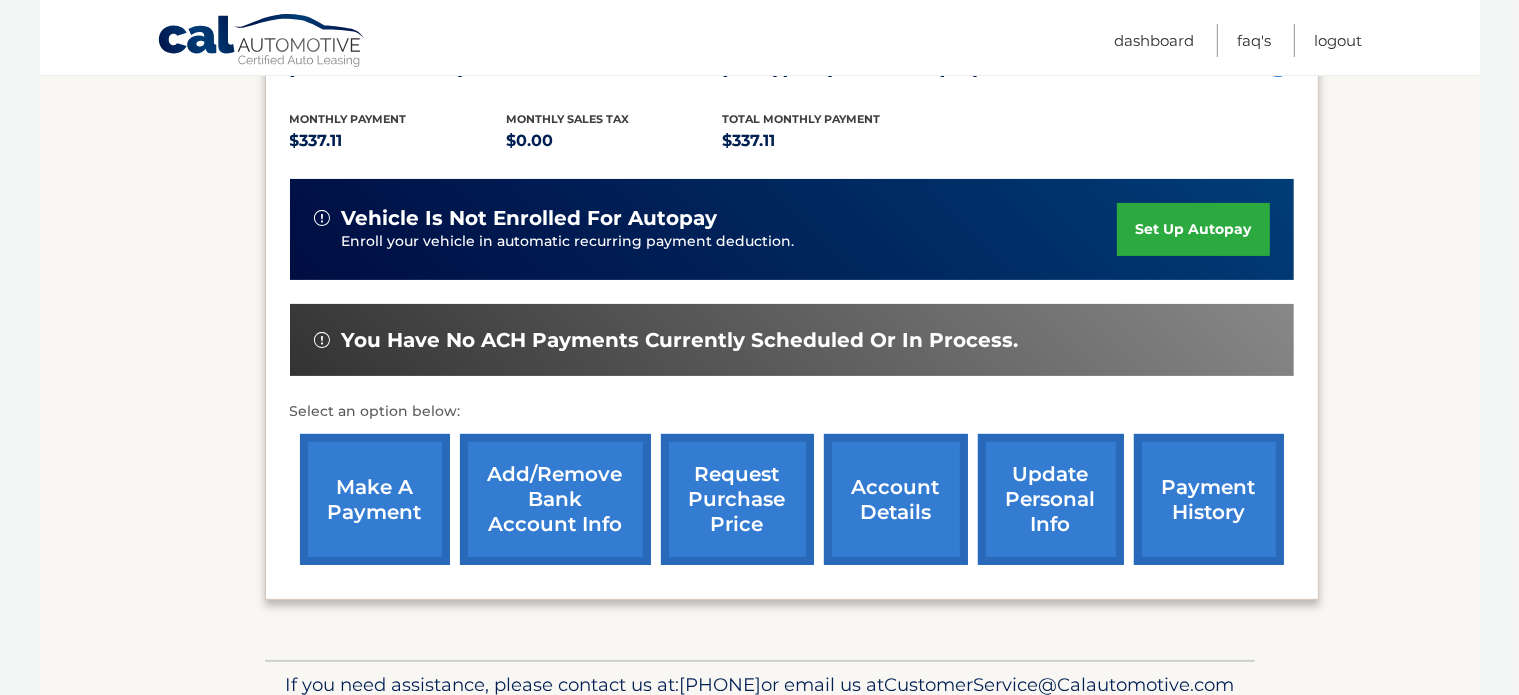 click on "payment history" at bounding box center [1209, 499] 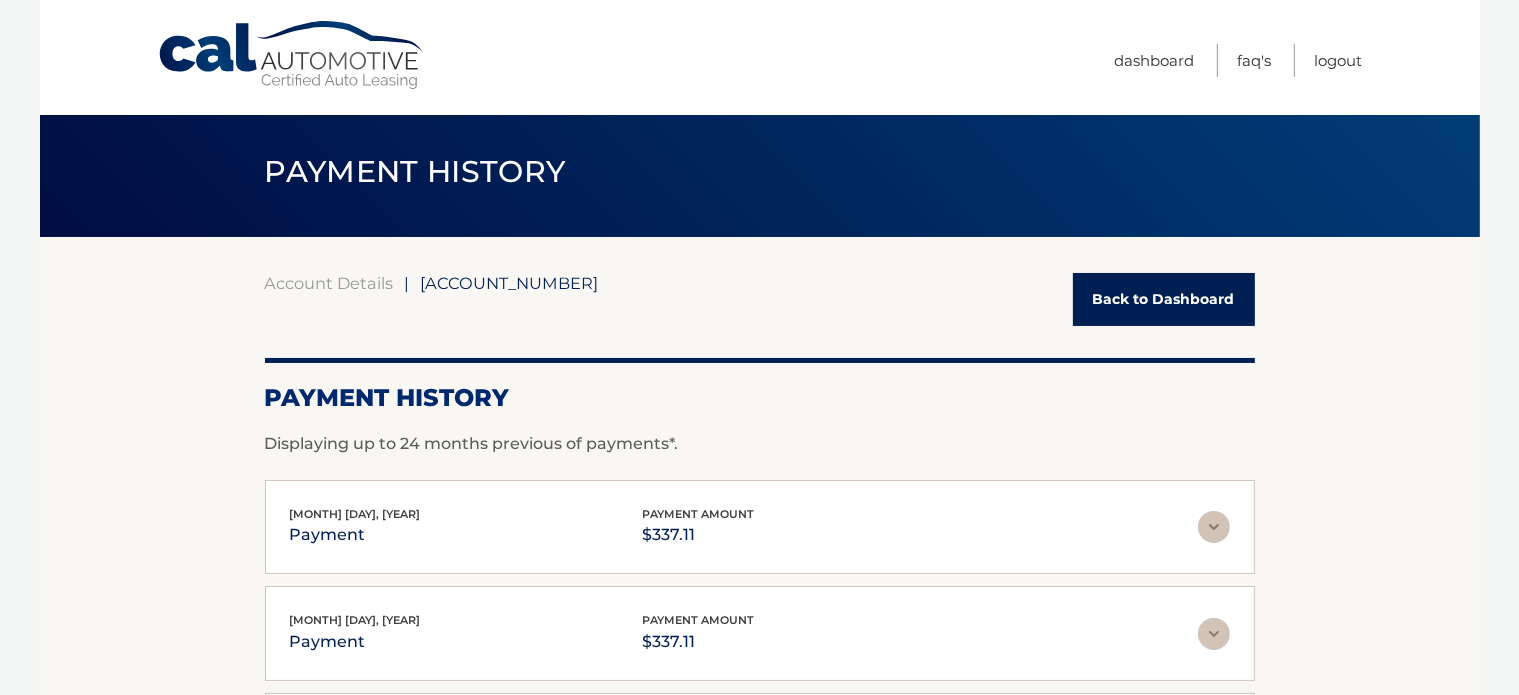 scroll, scrollTop: 0, scrollLeft: 0, axis: both 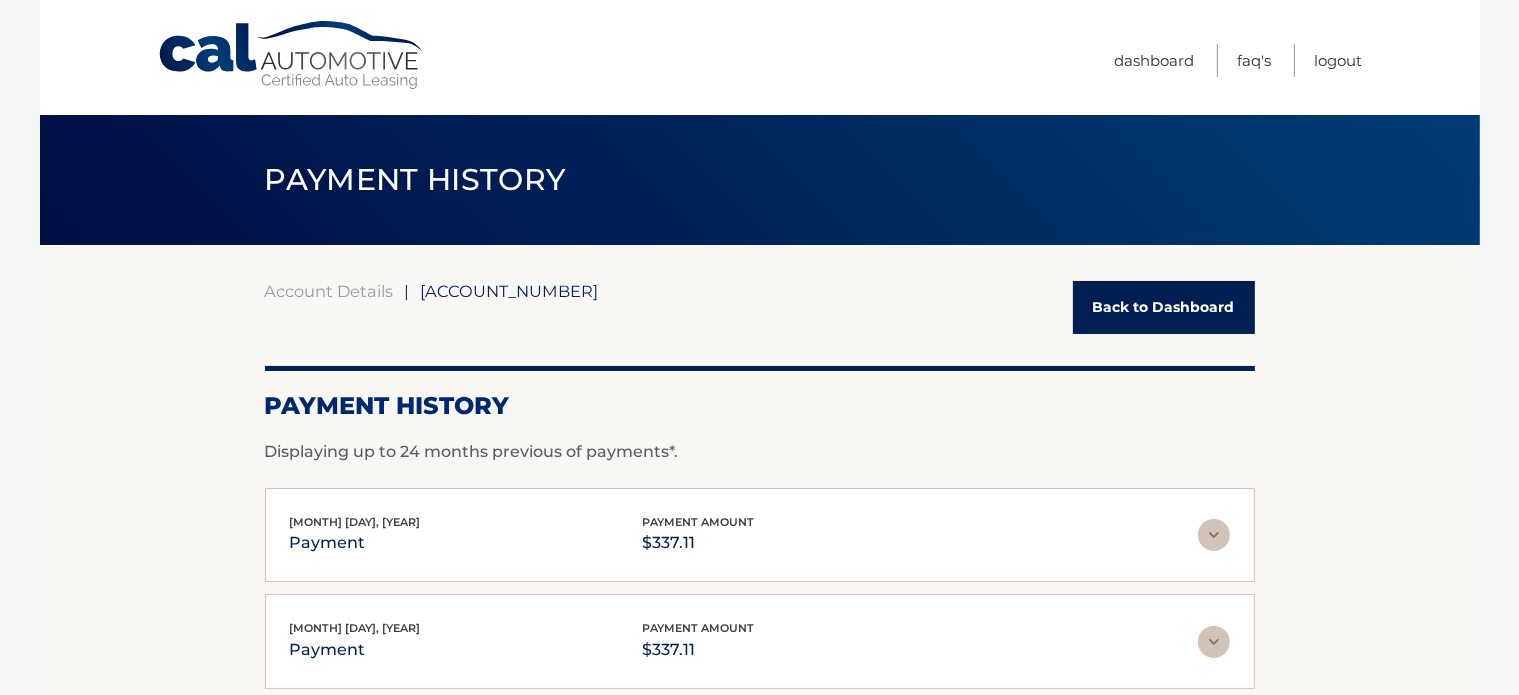click on "Back to Dashboard" at bounding box center (1164, 307) 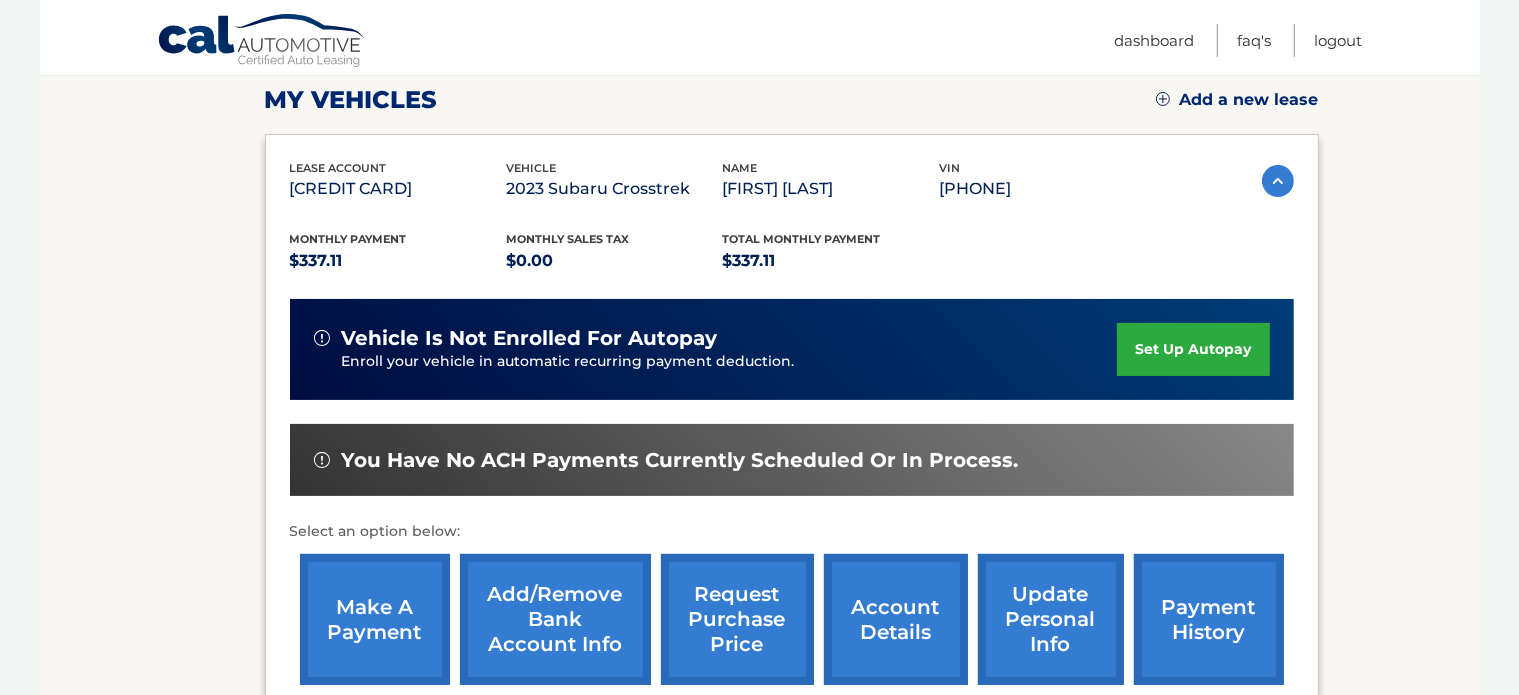 scroll, scrollTop: 500, scrollLeft: 0, axis: vertical 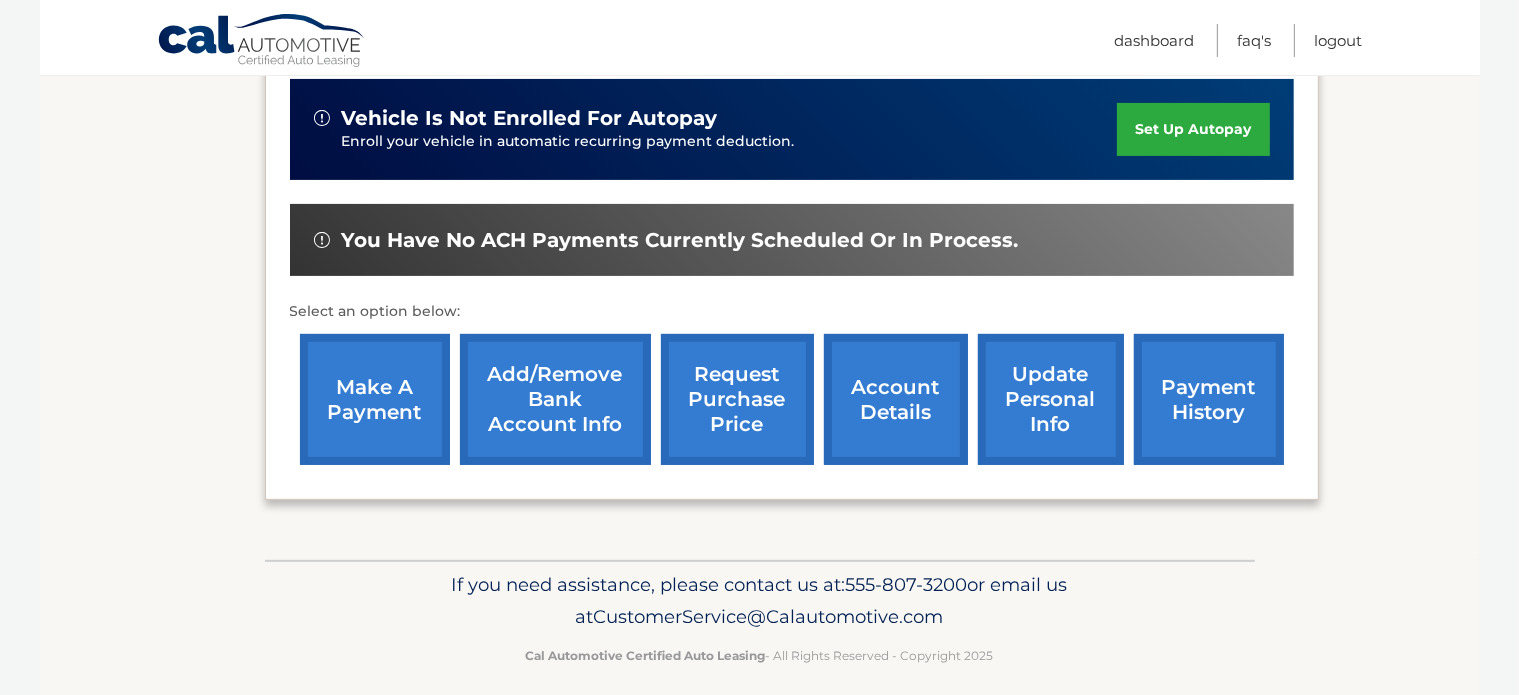 drag, startPoint x: 370, startPoint y: 391, endPoint x: 561, endPoint y: 404, distance: 191.4419 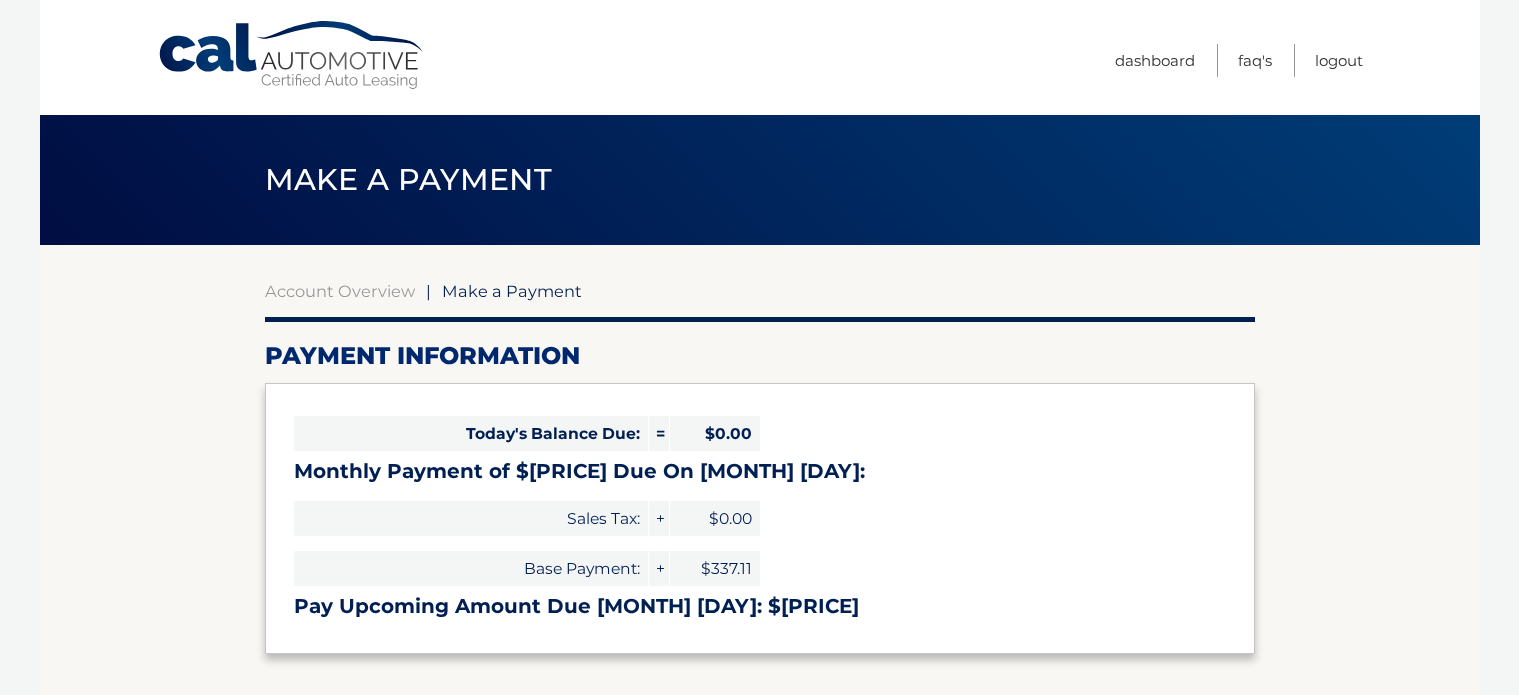 select on "NmQ1NDg1OGEtYjk2ZC00ZDQ3LTk0MzMtOTgzZWRjZDMzMTBh" 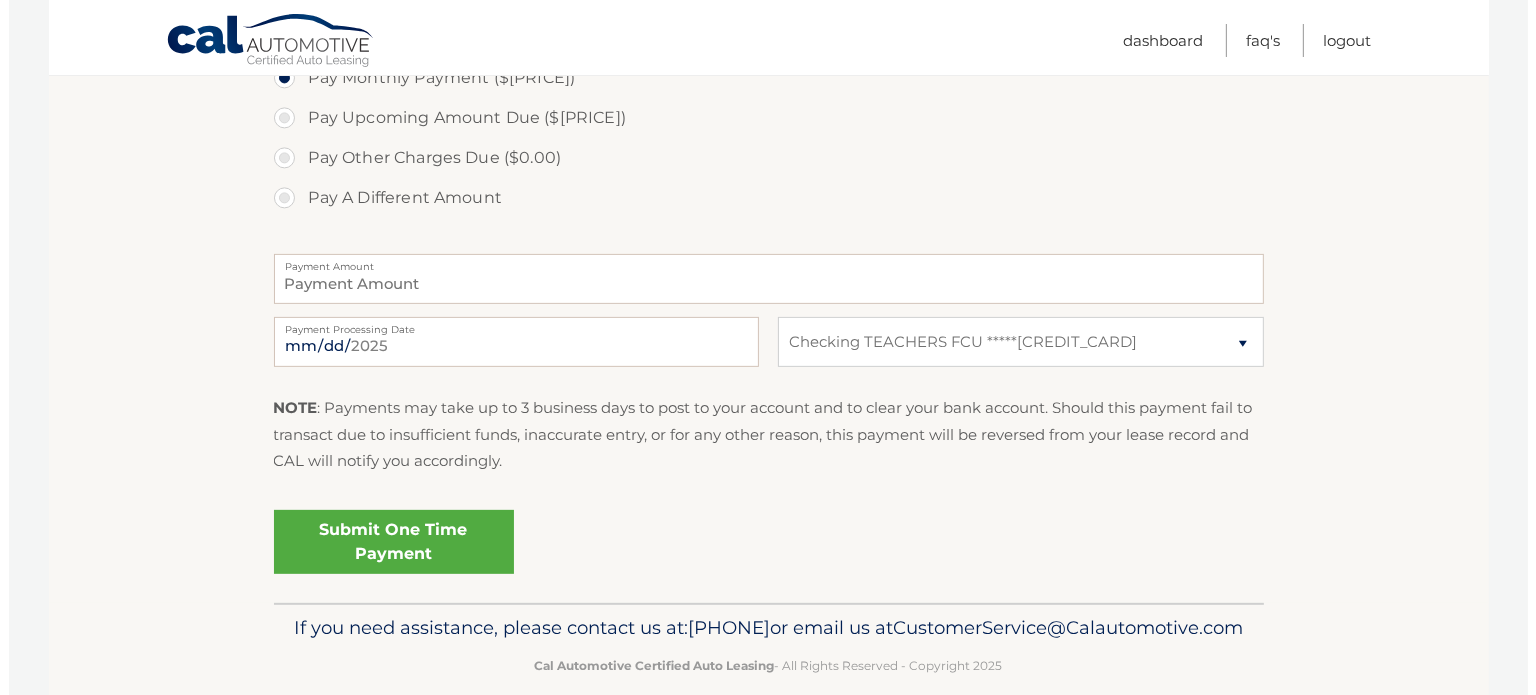 scroll, scrollTop: 700, scrollLeft: 0, axis: vertical 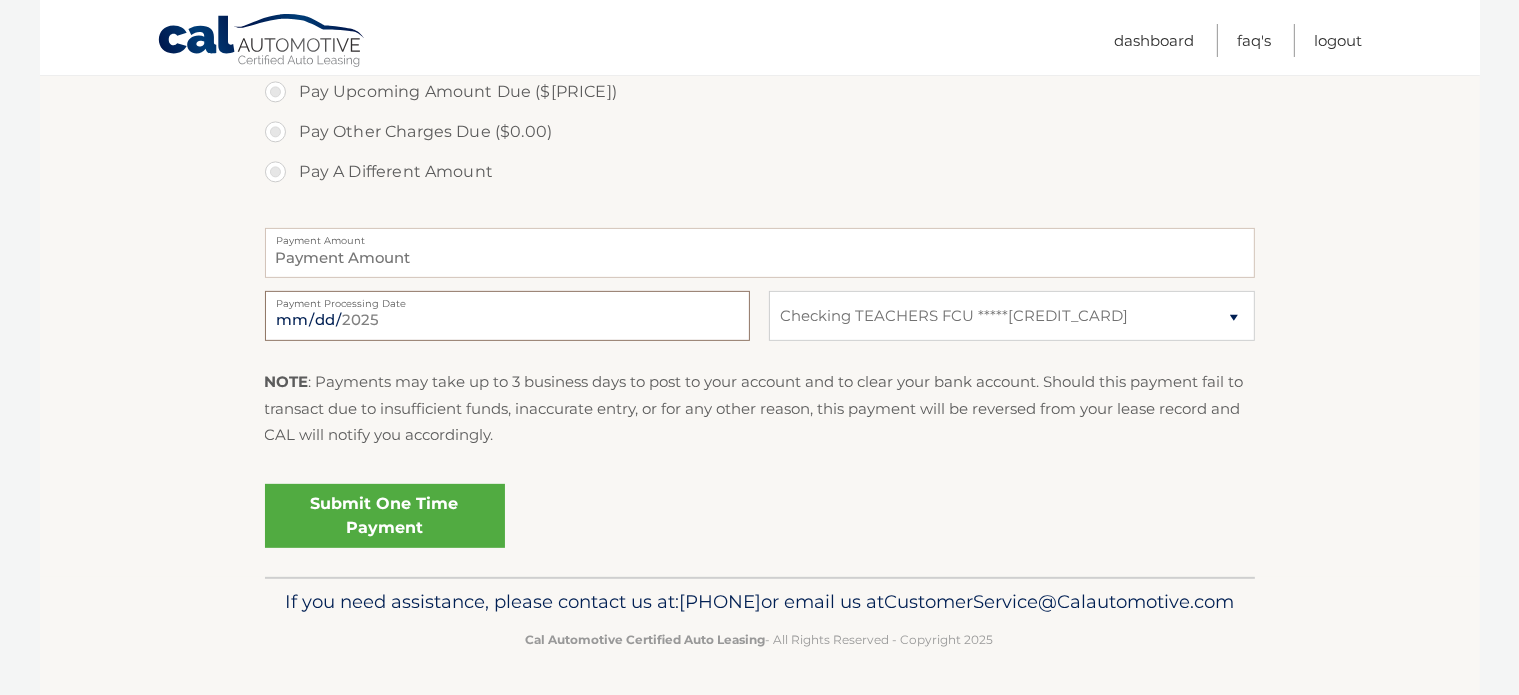 click on "[DATE]" at bounding box center [507, 316] 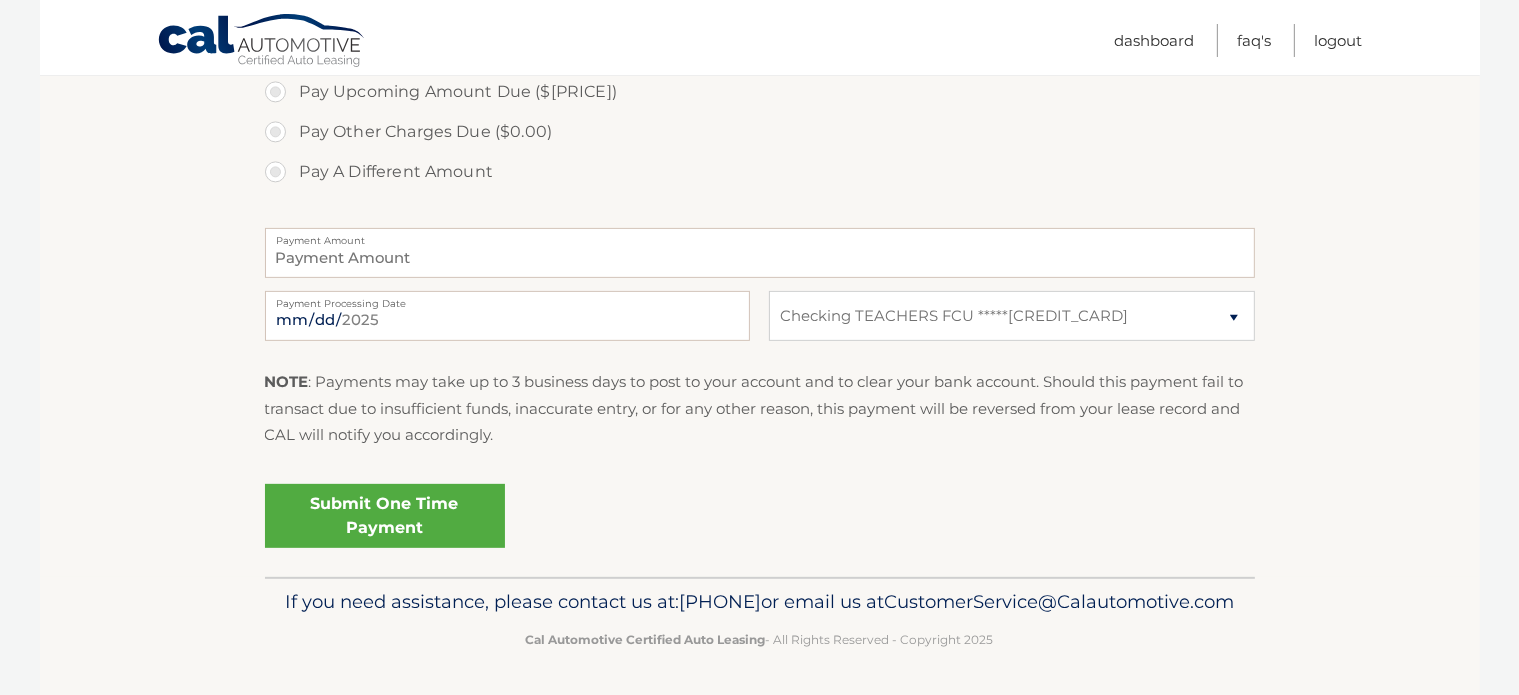 click on "Submit One Time Payment" at bounding box center (385, 516) 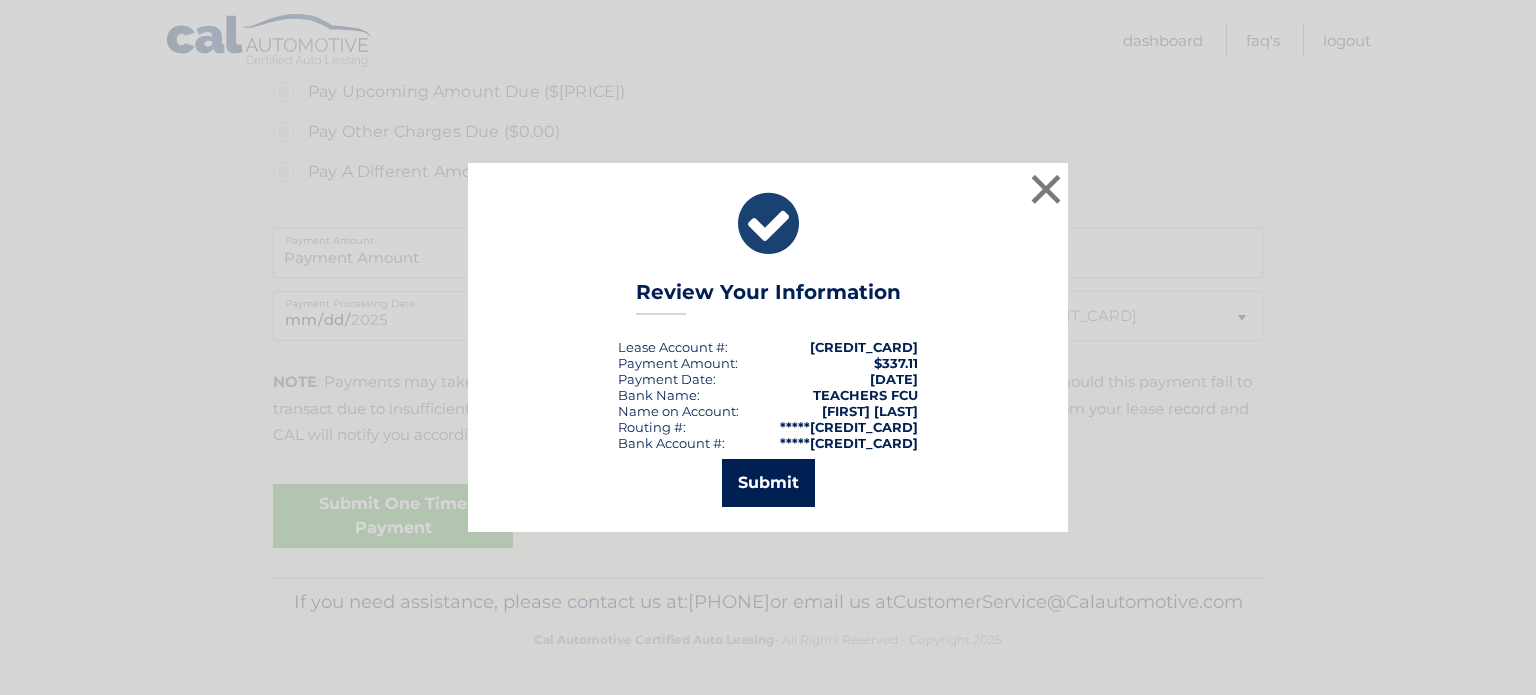 click on "Submit" at bounding box center [768, 483] 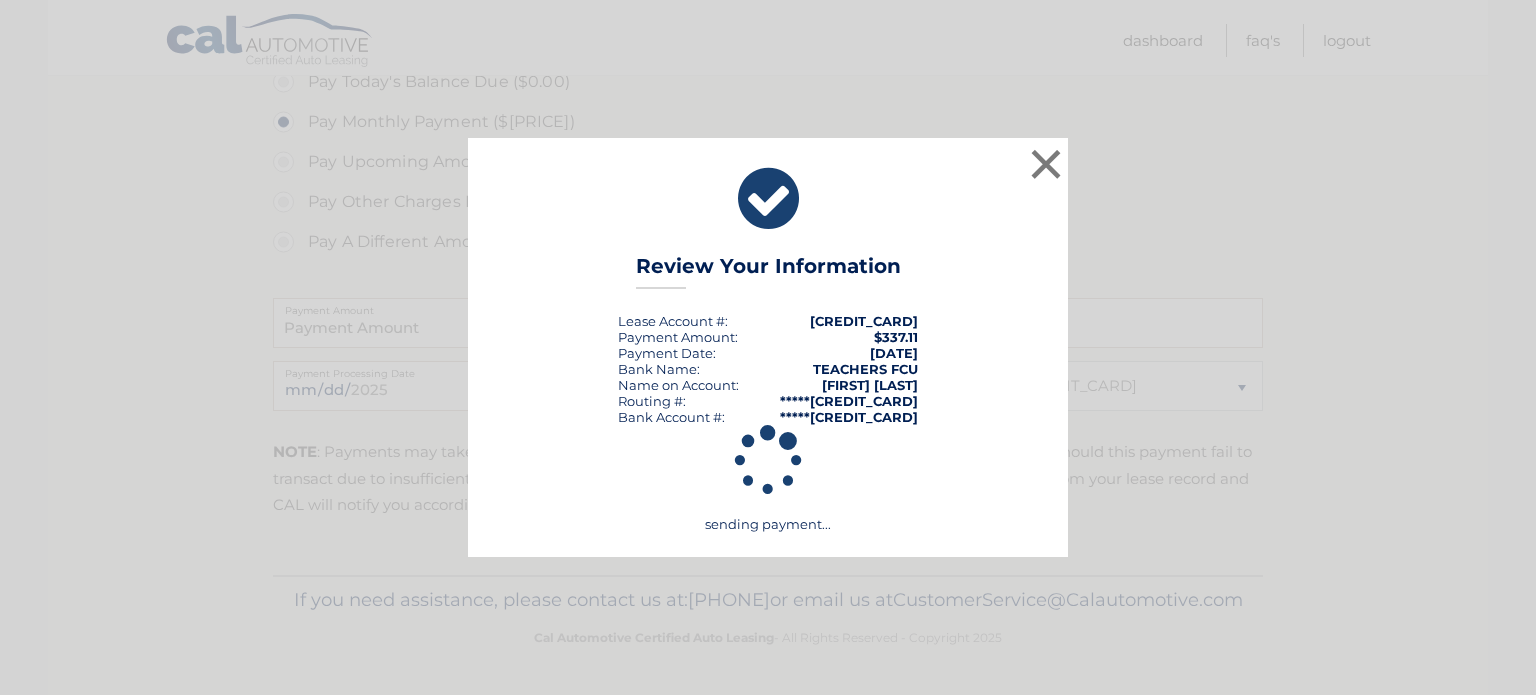 scroll, scrollTop: 660, scrollLeft: 0, axis: vertical 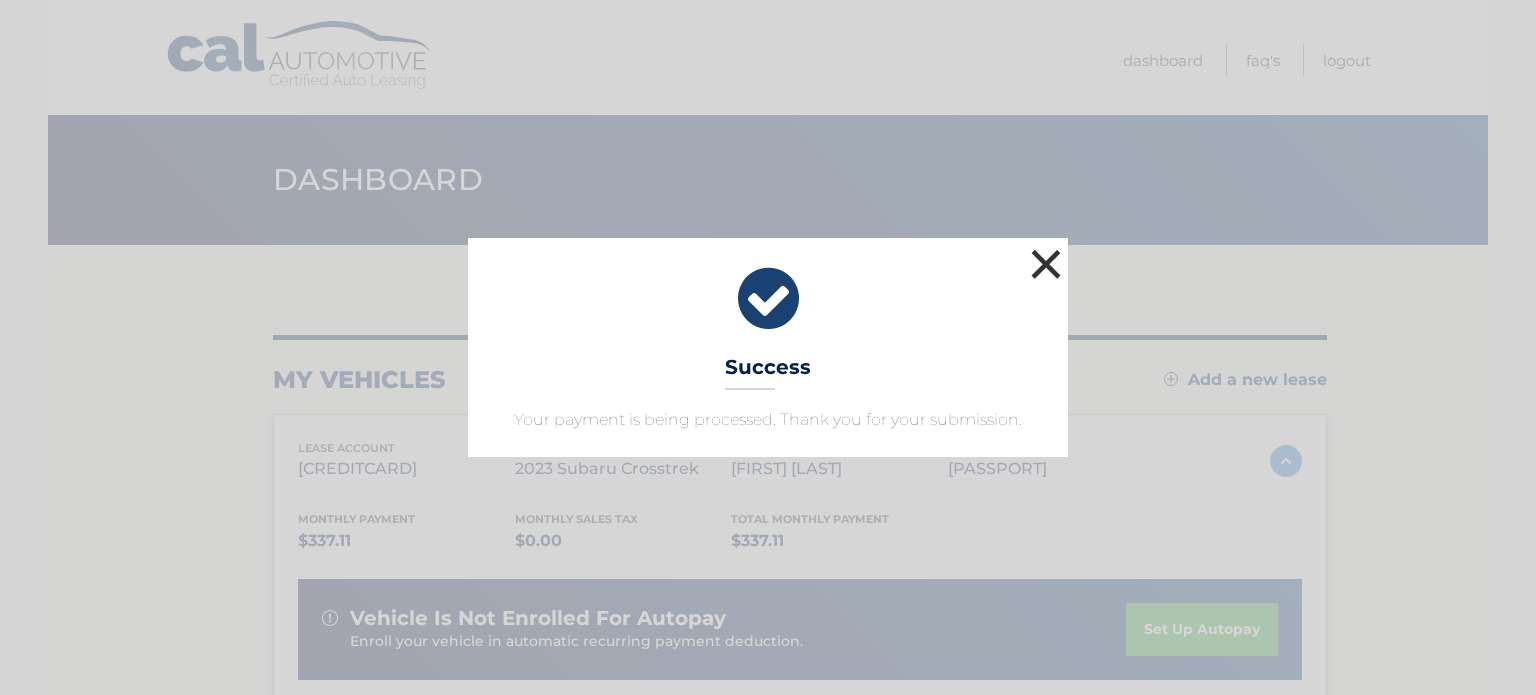 click on "×" at bounding box center [1046, 264] 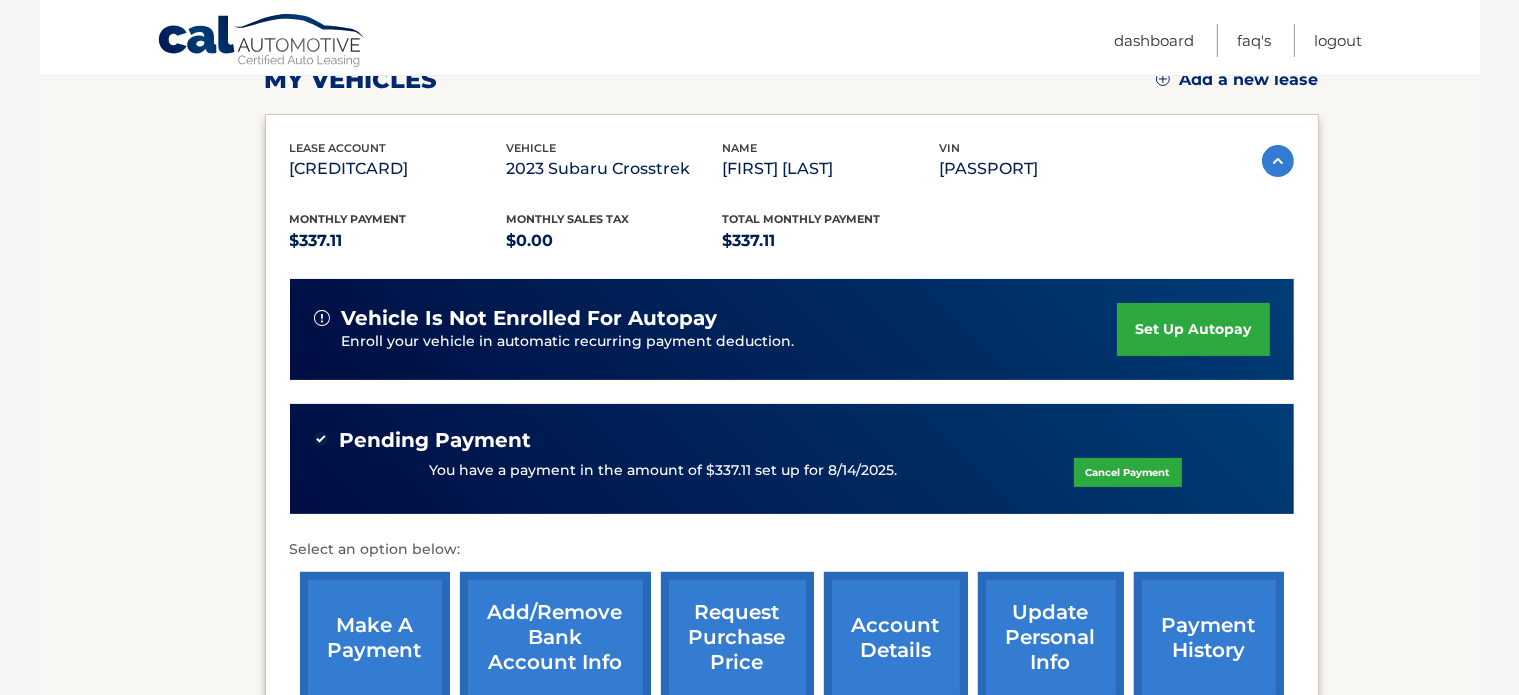 scroll, scrollTop: 552, scrollLeft: 0, axis: vertical 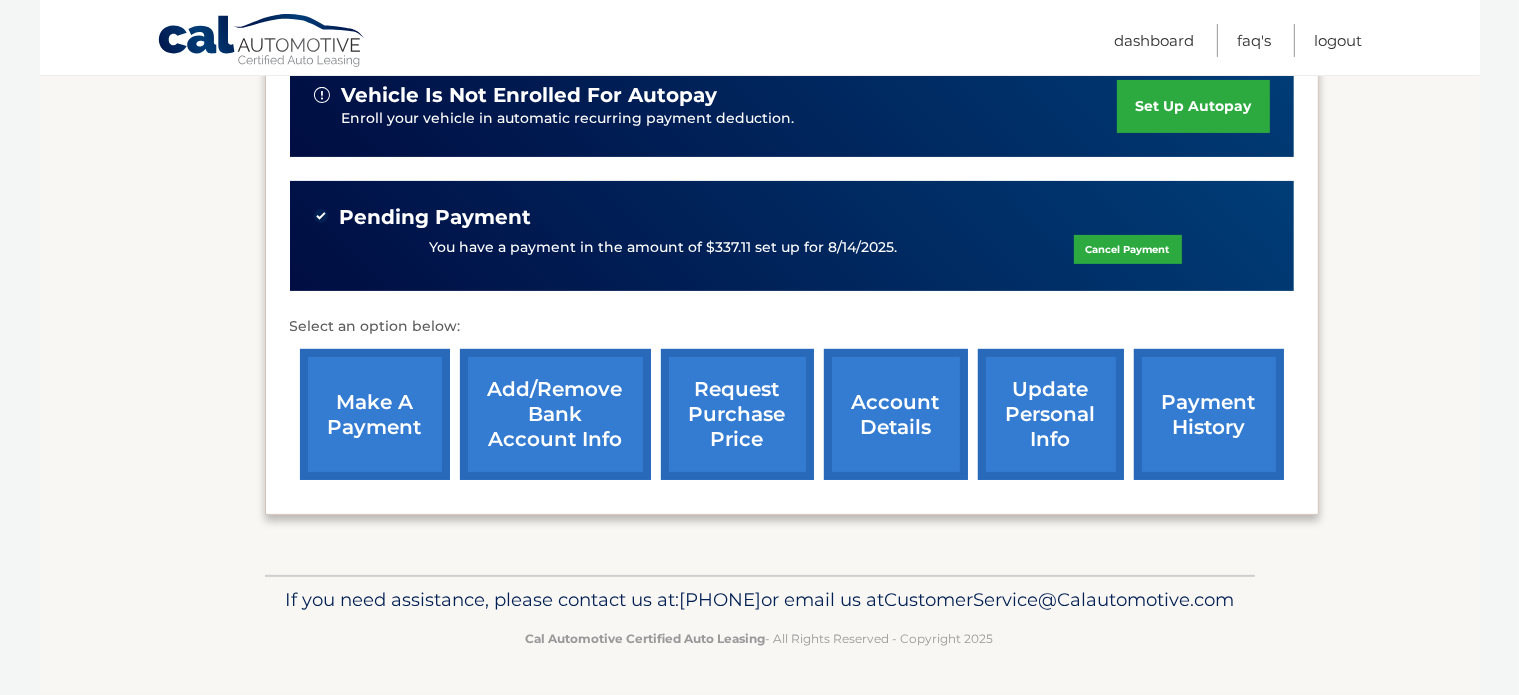 click on "payment history" at bounding box center (1209, 414) 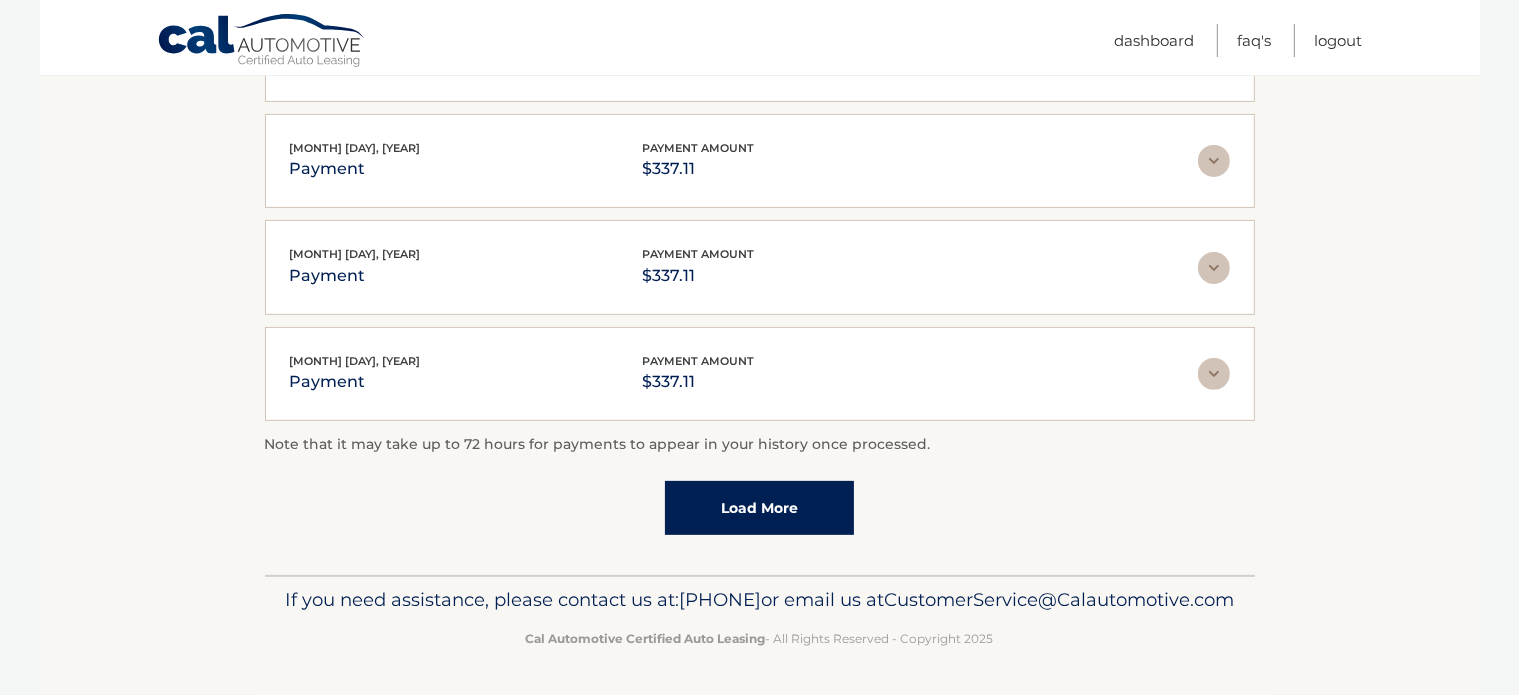 scroll, scrollTop: 613, scrollLeft: 0, axis: vertical 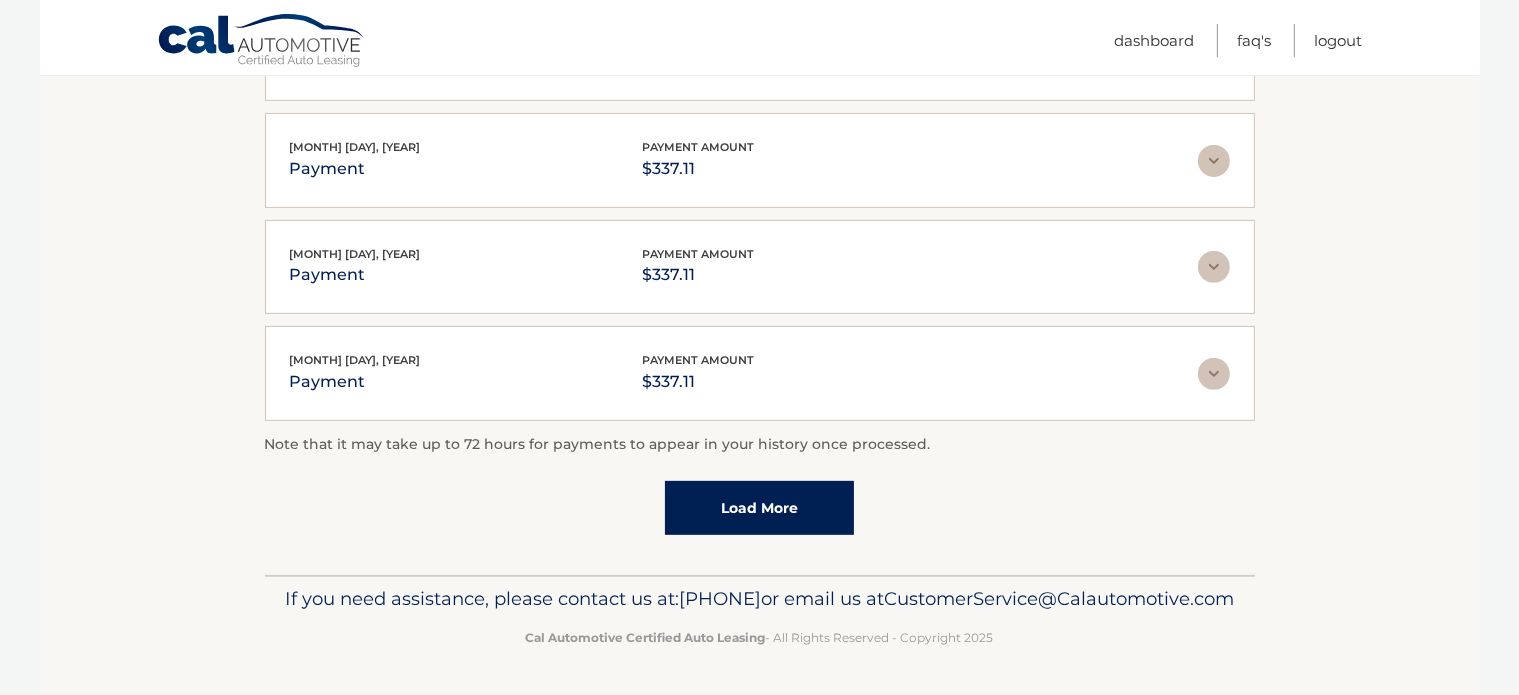 click on "Load More" at bounding box center [759, 508] 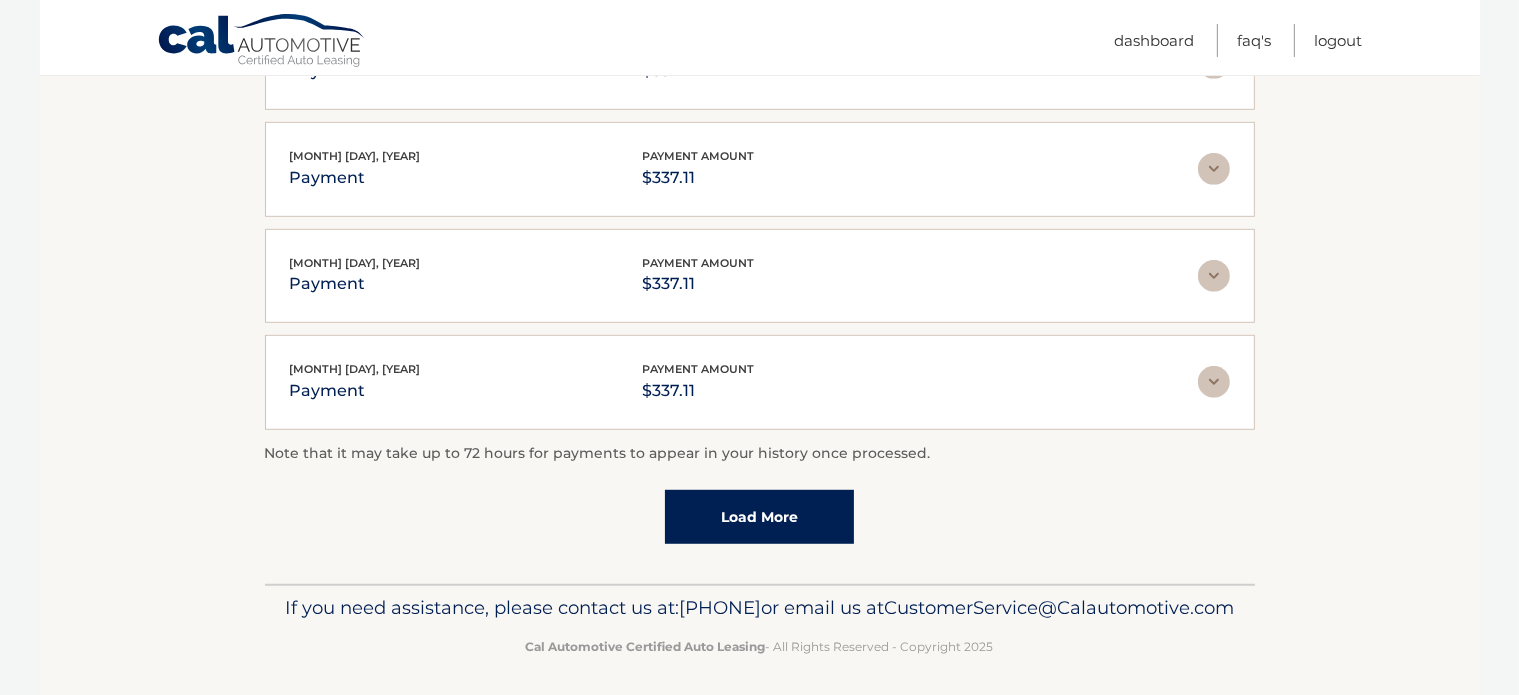 scroll, scrollTop: 1247, scrollLeft: 0, axis: vertical 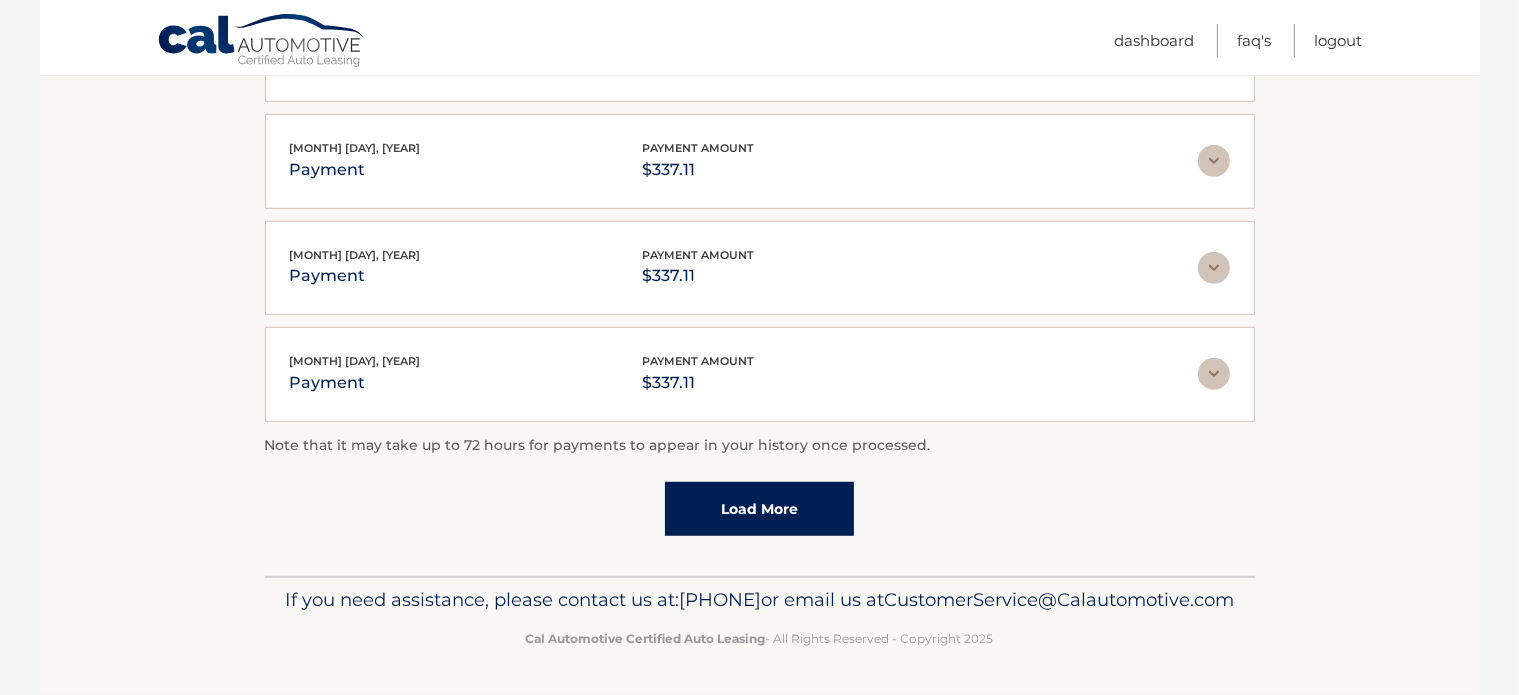 click on "Load More" at bounding box center (759, 509) 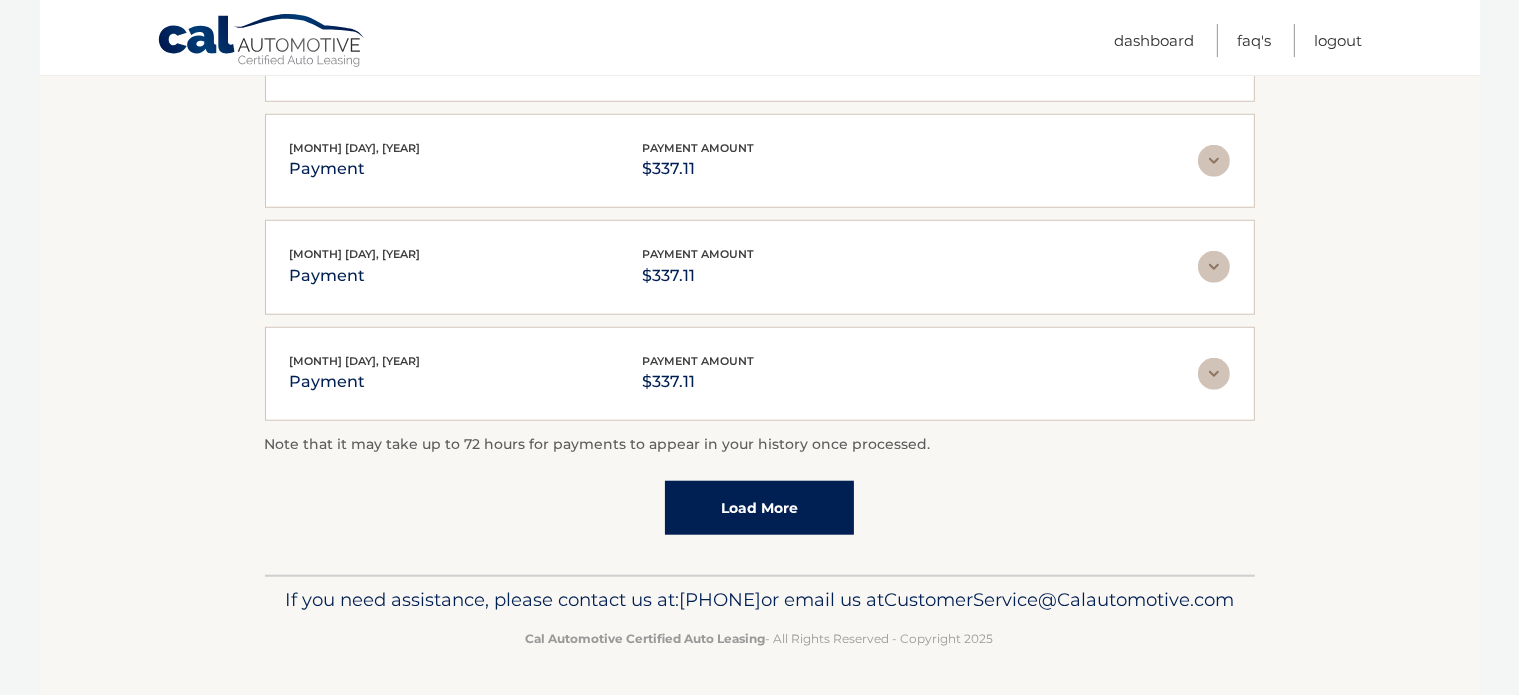 scroll, scrollTop: 1775, scrollLeft: 0, axis: vertical 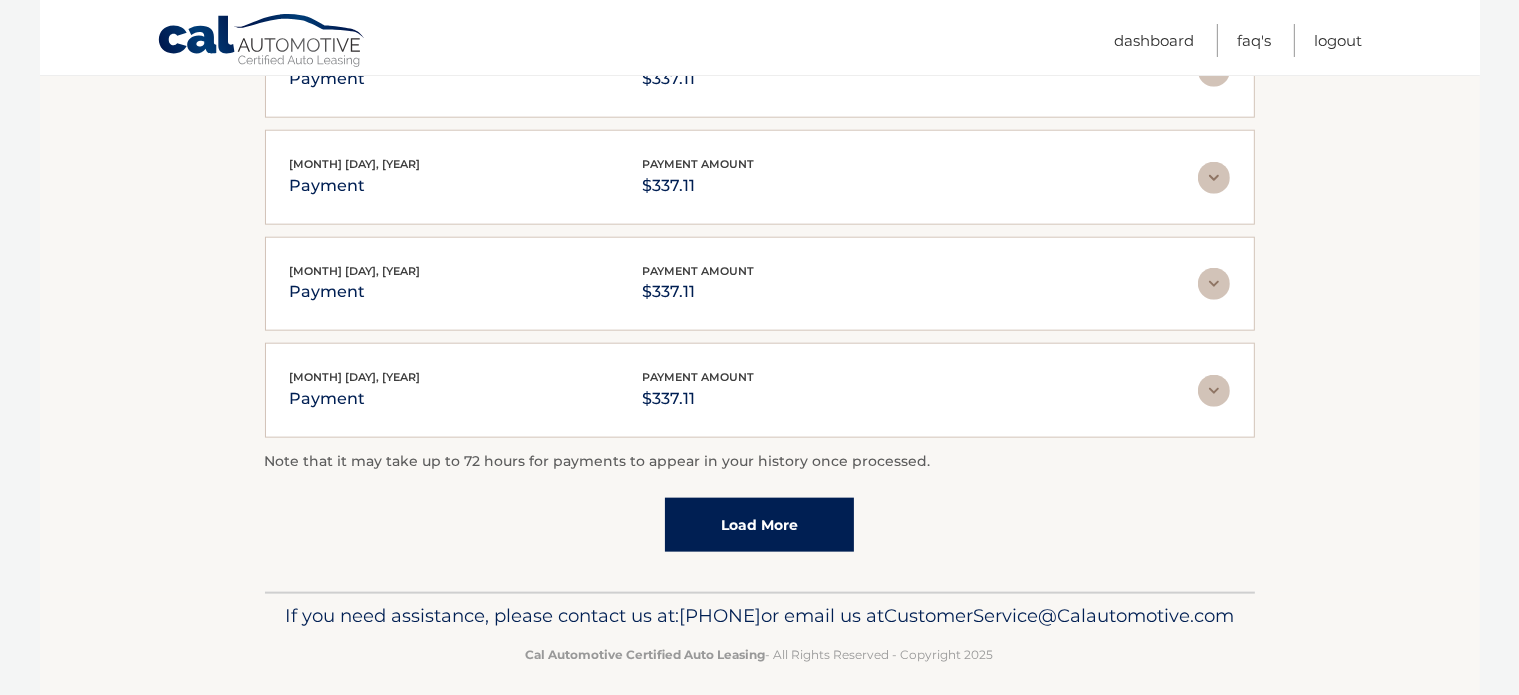 click on "Load More" at bounding box center (759, 525) 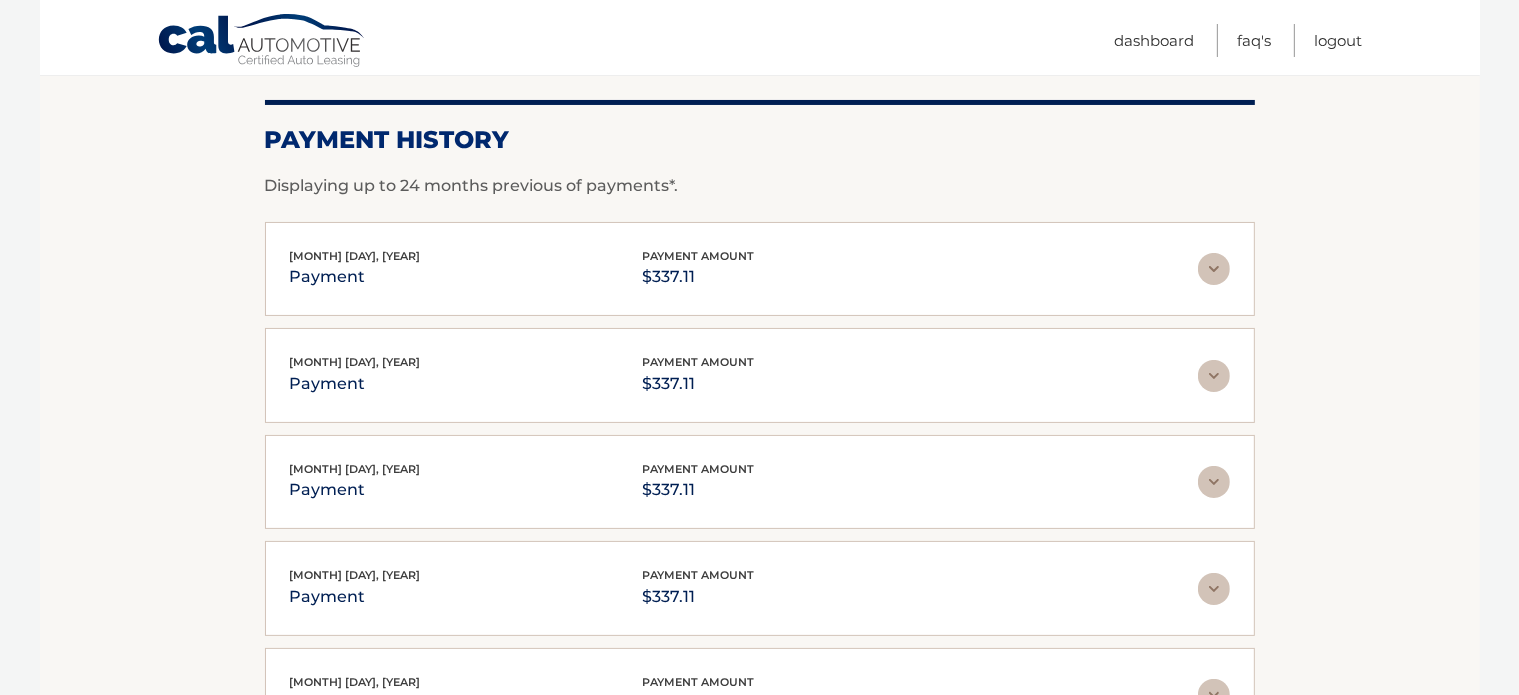 scroll, scrollTop: 166, scrollLeft: 0, axis: vertical 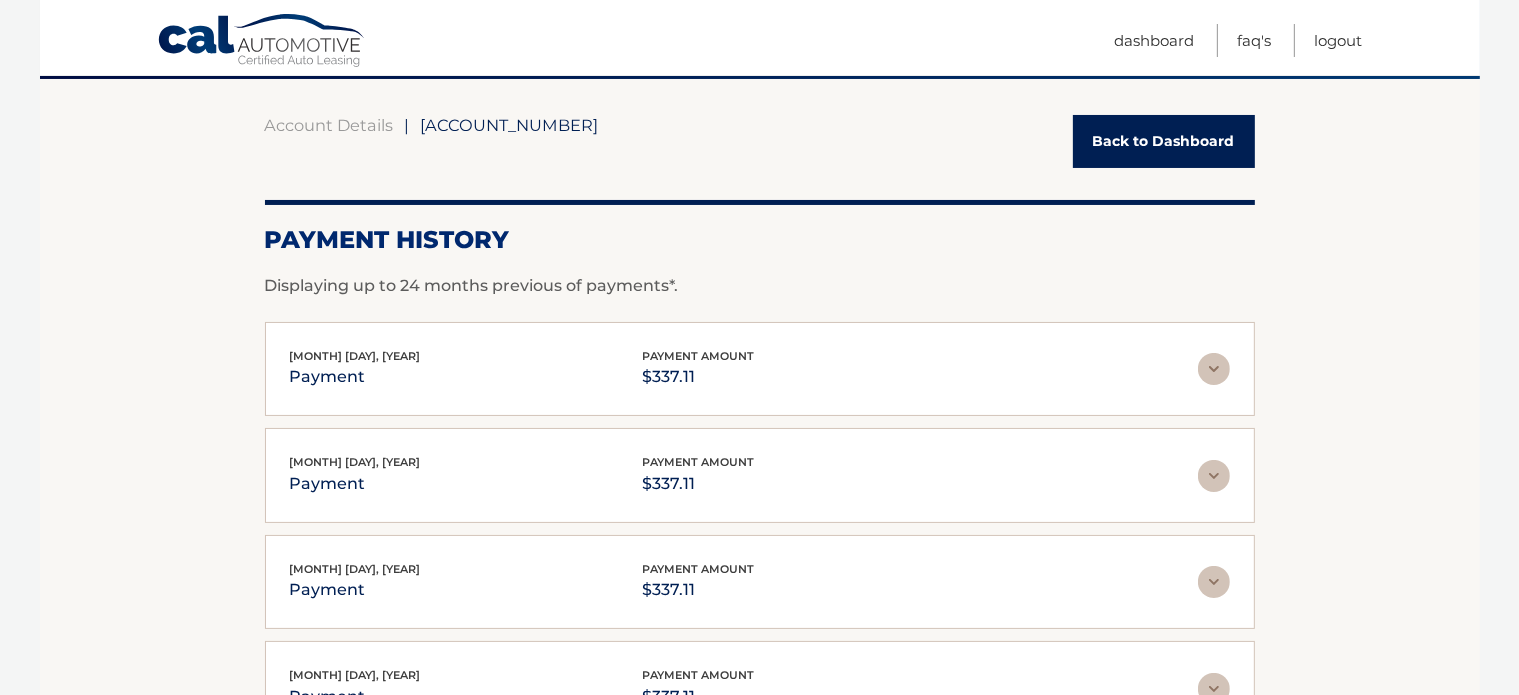 click on "Account Details
|
#44455545160
Back to Dashboard
Payment History
Displaying up to 24 months previous of payments*.
Jul 14, 2025
payment
payment amount
$337.11
Late Charges
$0.00
Miscelleneous Charges*
$0.00
Sales Tax" at bounding box center (760, 1520) 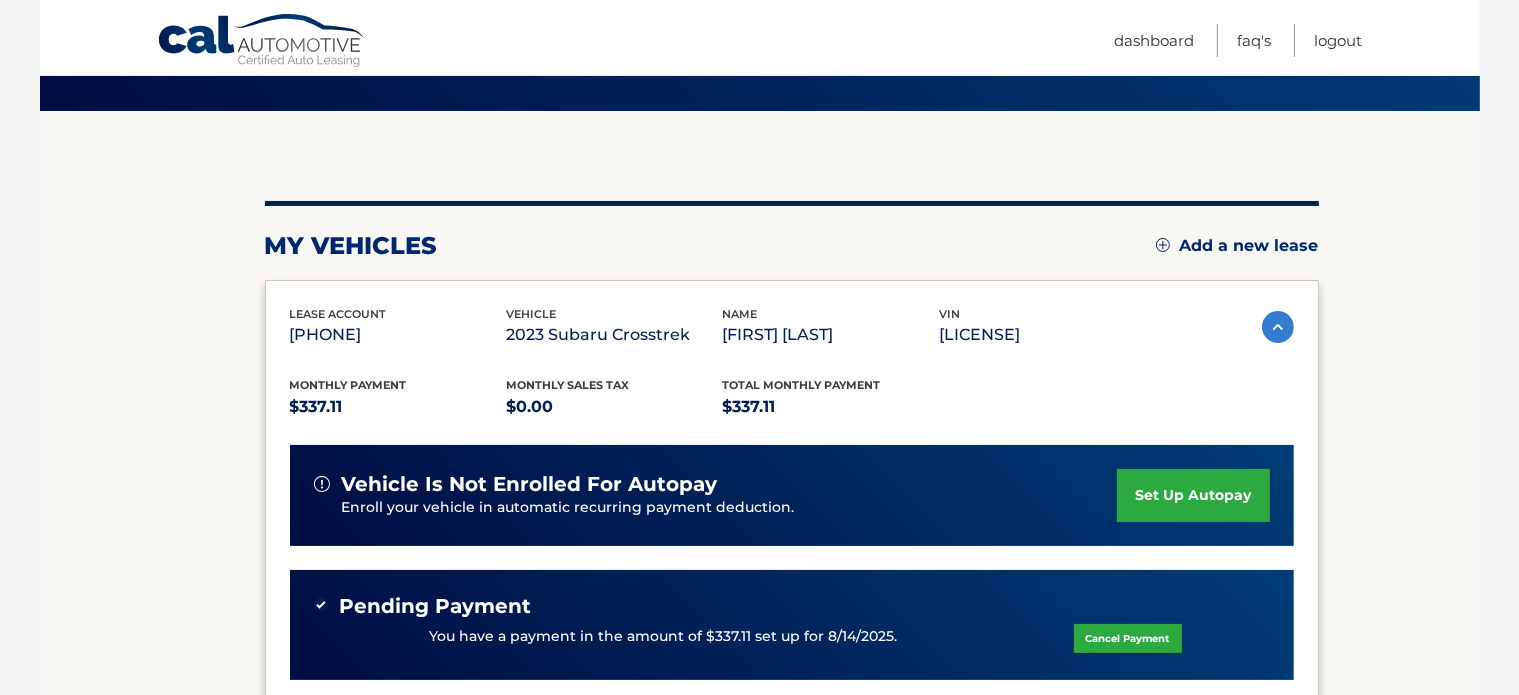 scroll, scrollTop: 0, scrollLeft: 0, axis: both 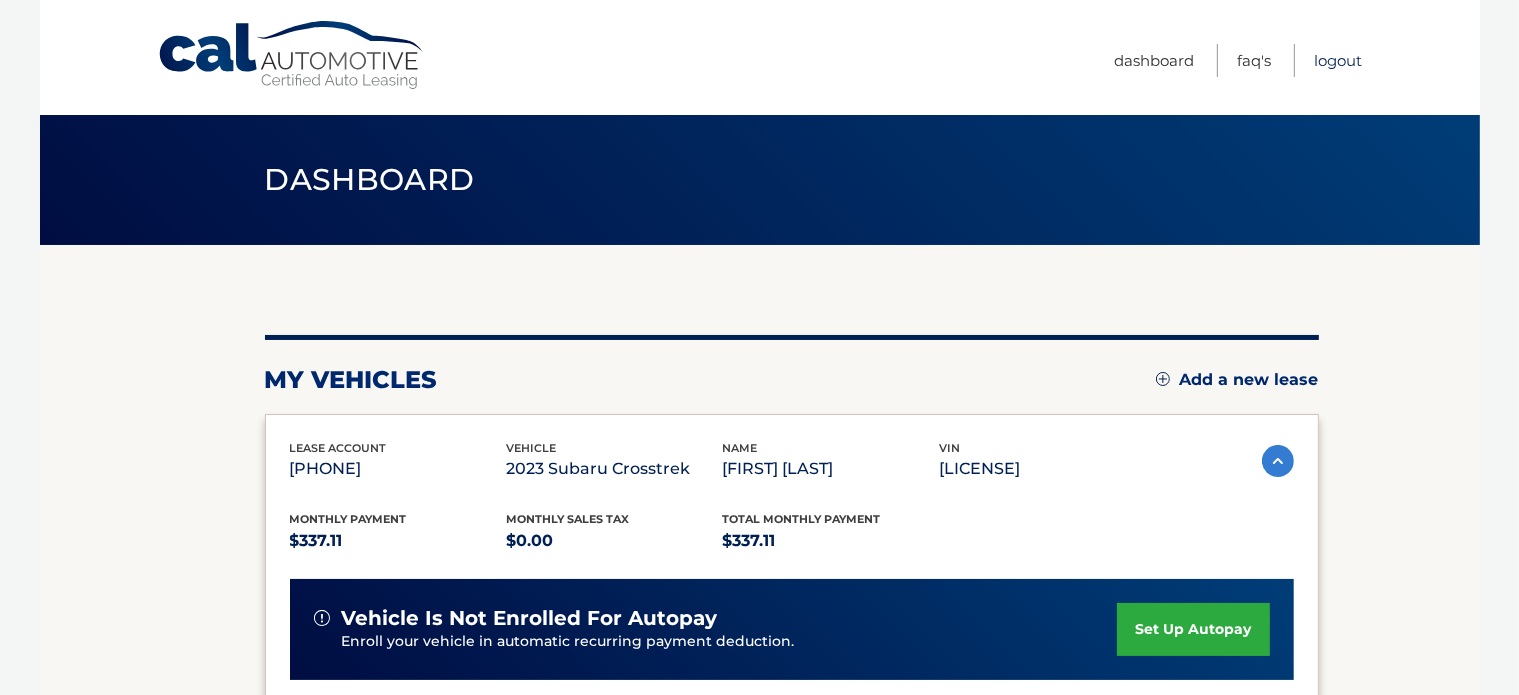 click on "Logout" at bounding box center (1339, 60) 